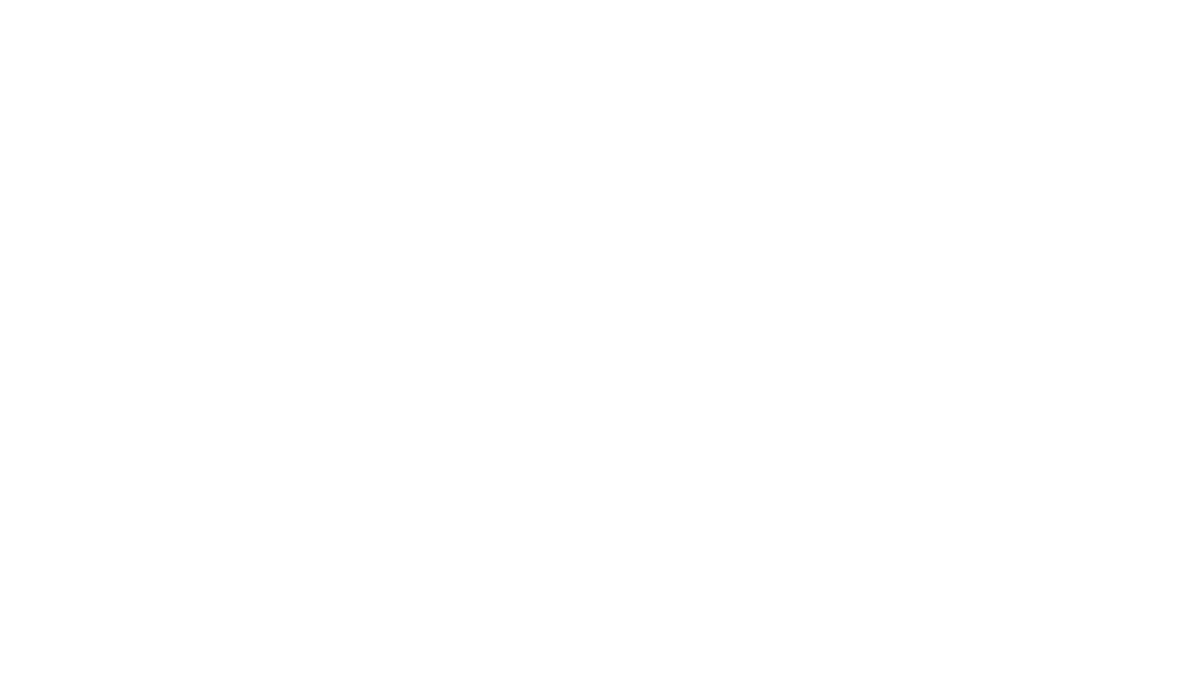 scroll, scrollTop: 0, scrollLeft: 0, axis: both 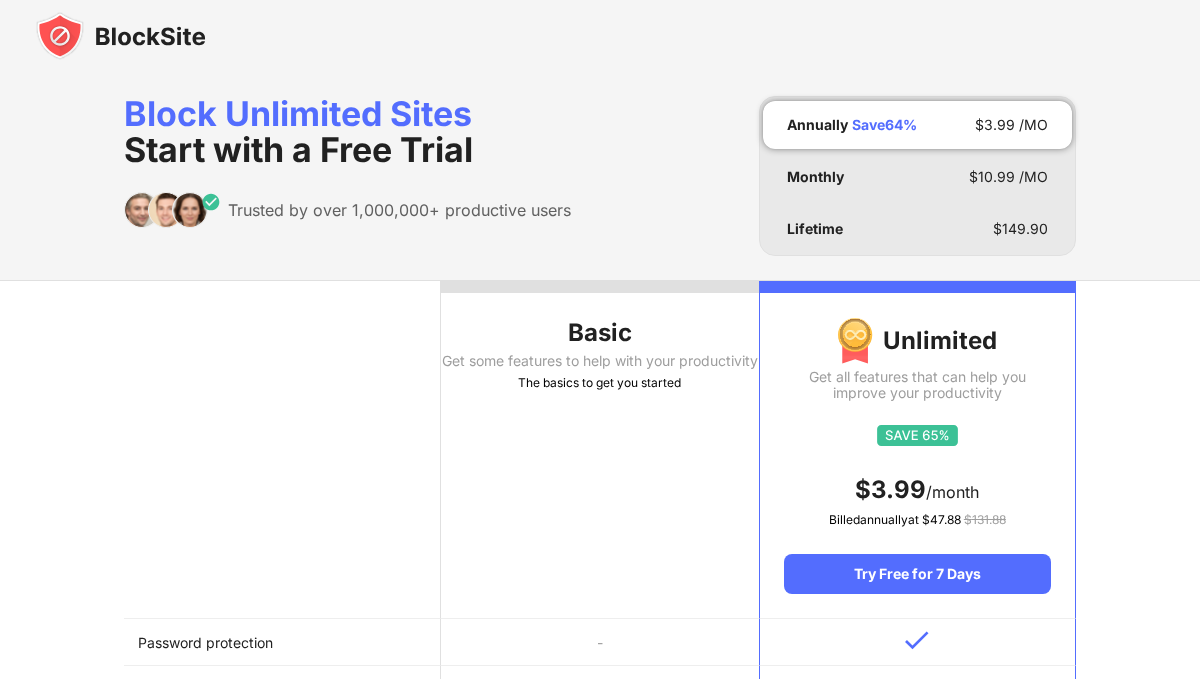 click at bounding box center [121, 36] 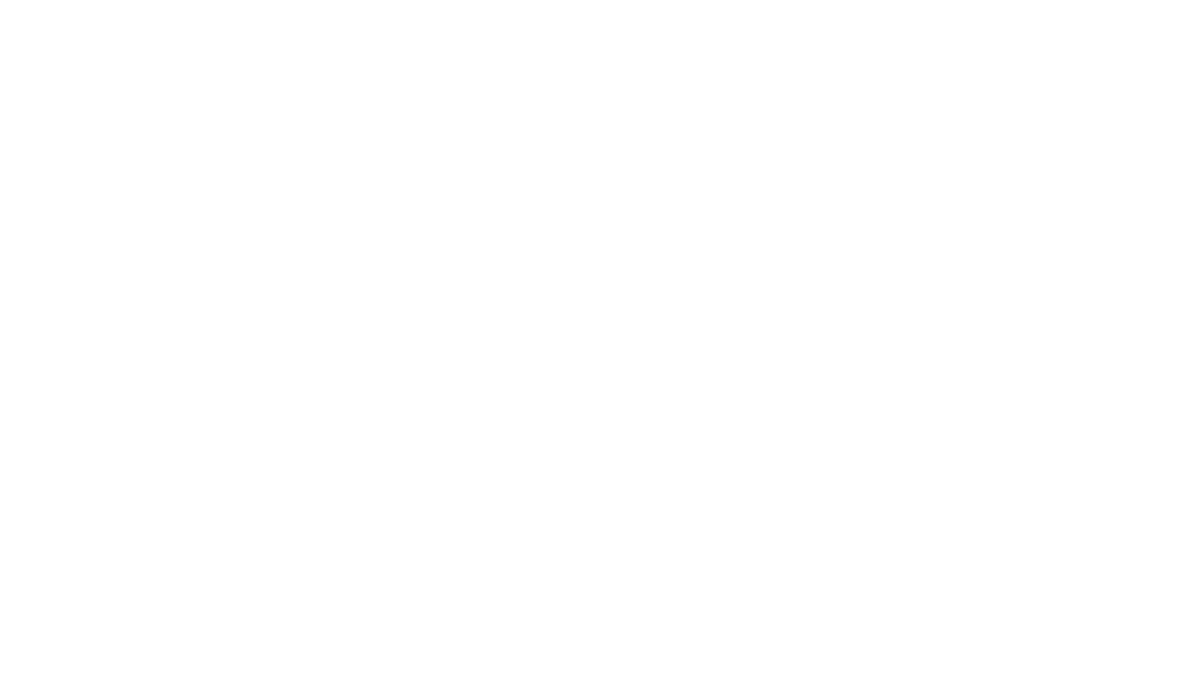 scroll, scrollTop: 0, scrollLeft: 0, axis: both 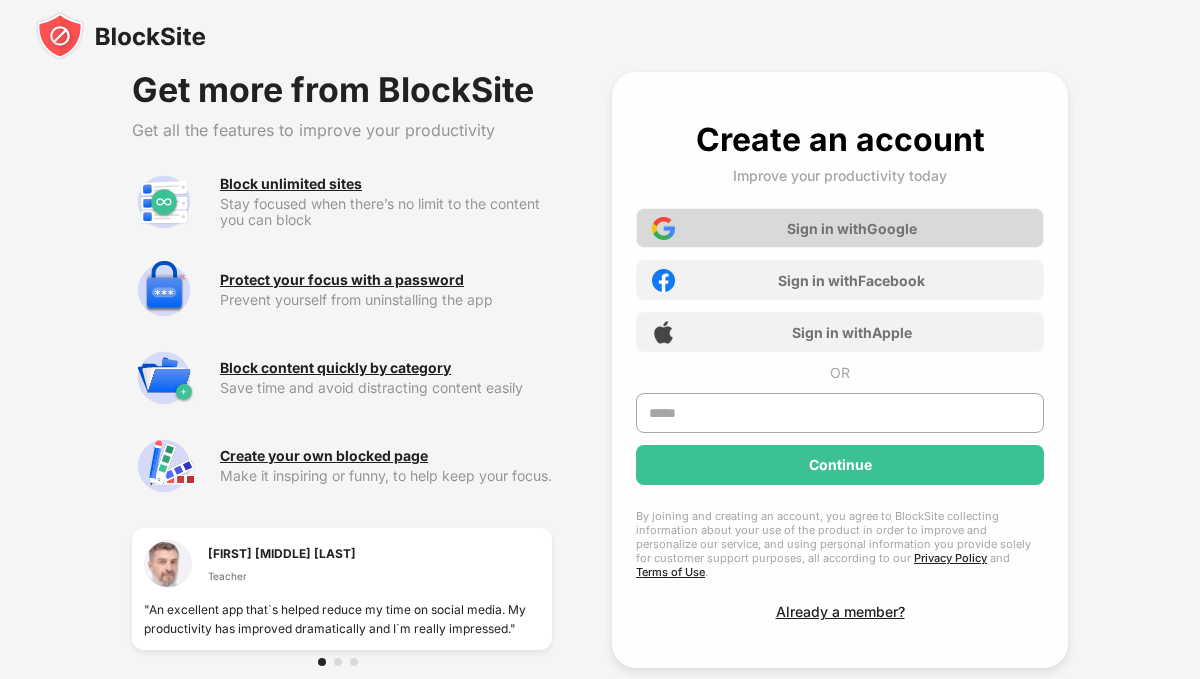 click on "Sign in with  Google" at bounding box center [840, 228] 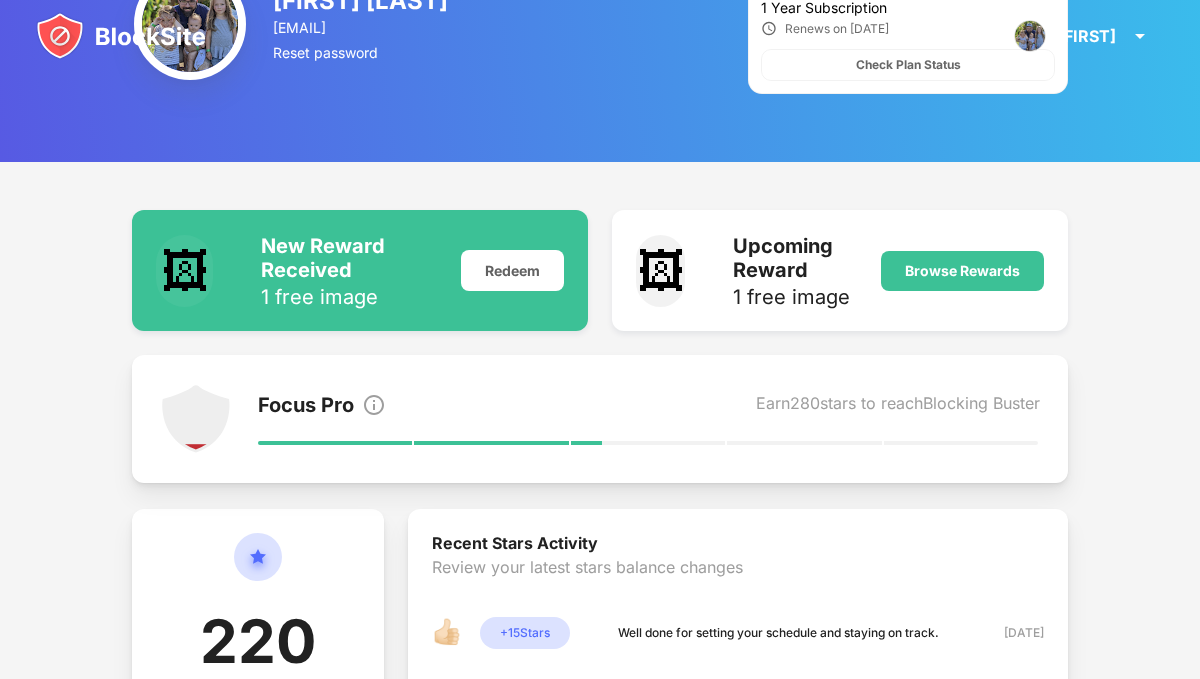 scroll, scrollTop: 0, scrollLeft: 0, axis: both 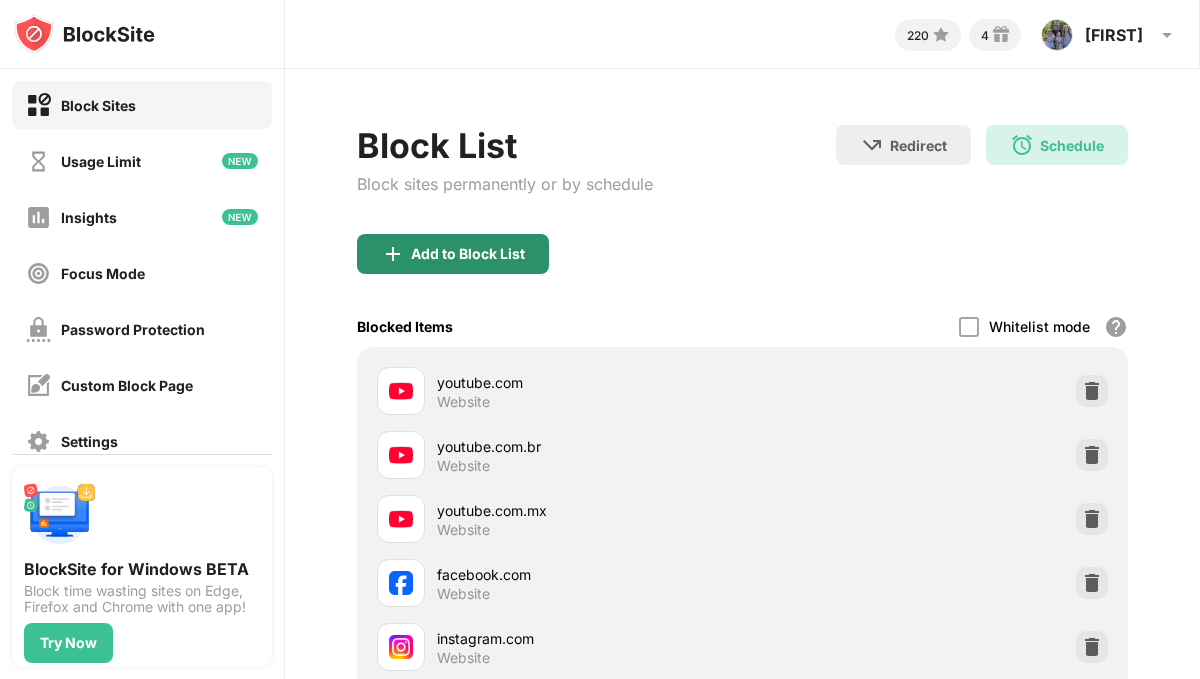 click on "Add to Block List" at bounding box center (468, 254) 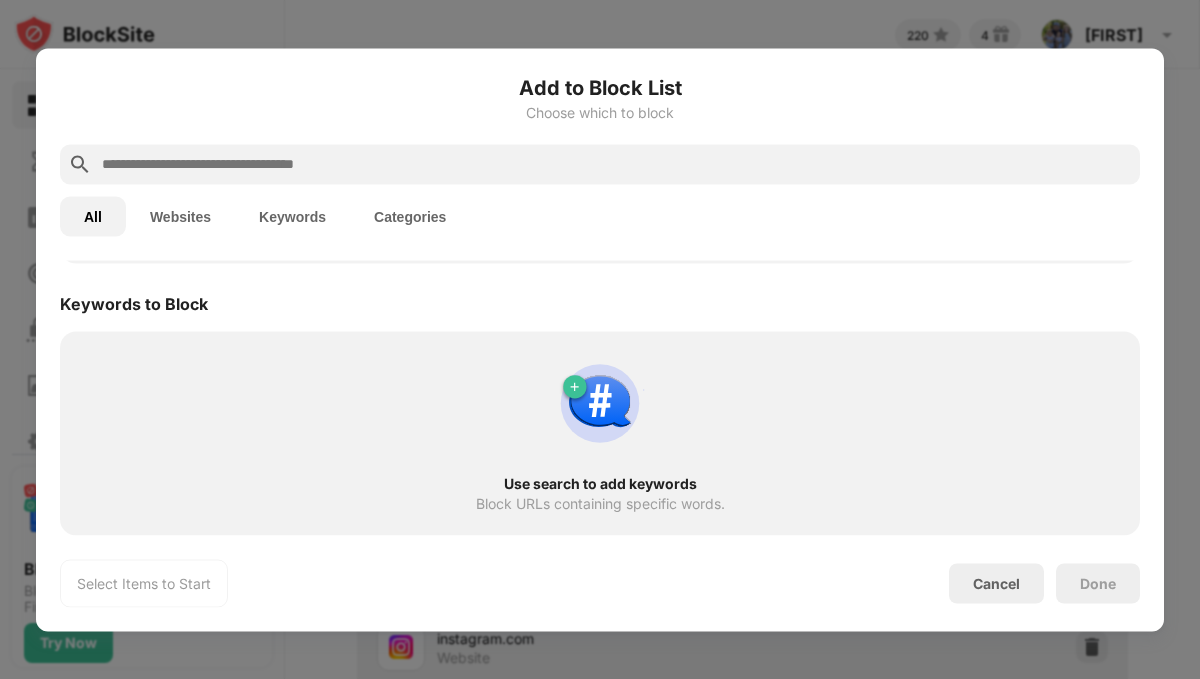 scroll, scrollTop: 0, scrollLeft: 0, axis: both 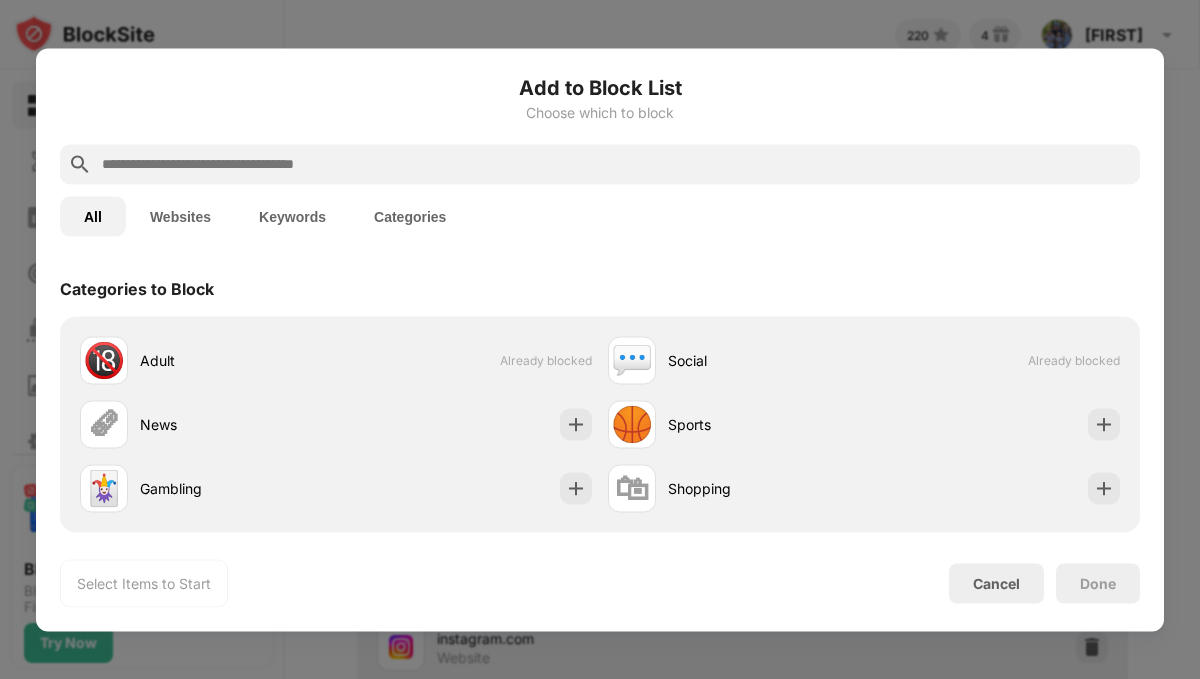 click at bounding box center [600, 164] 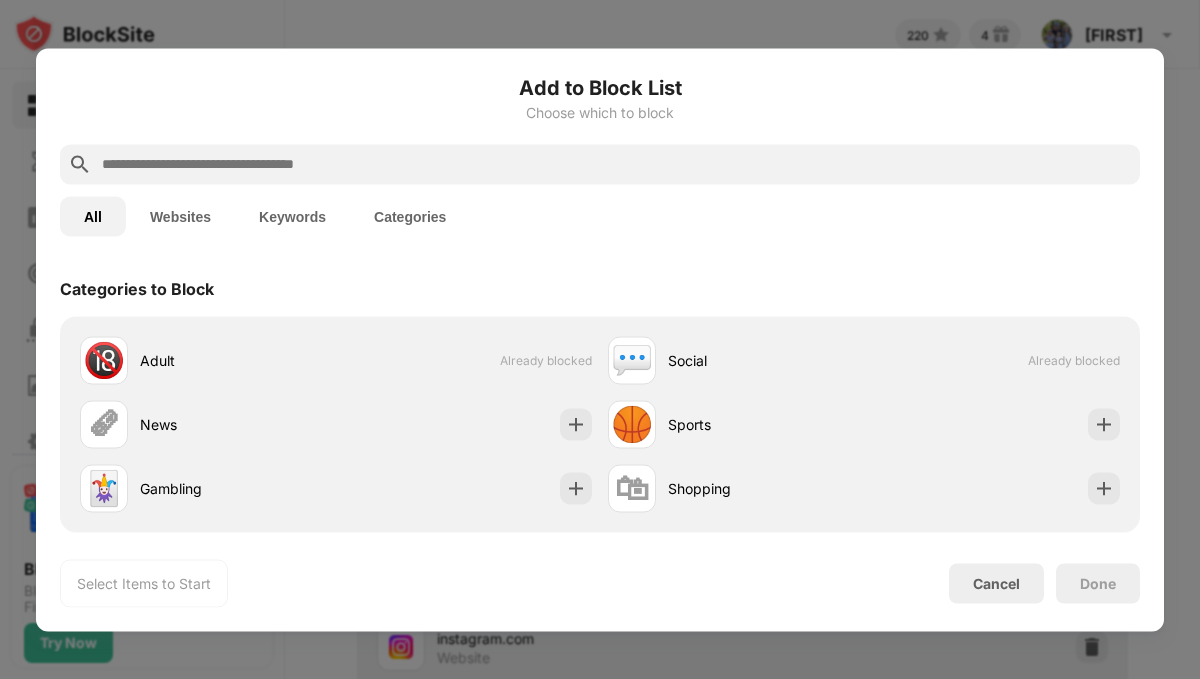 click at bounding box center (616, 164) 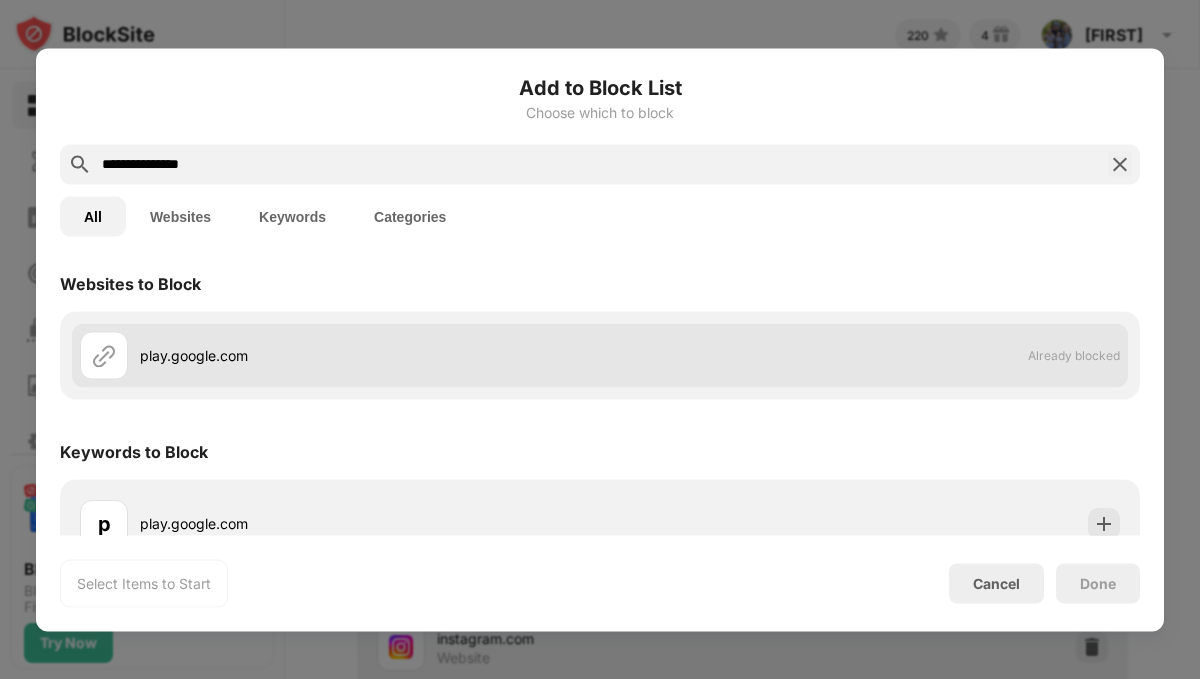 scroll, scrollTop: 0, scrollLeft: 0, axis: both 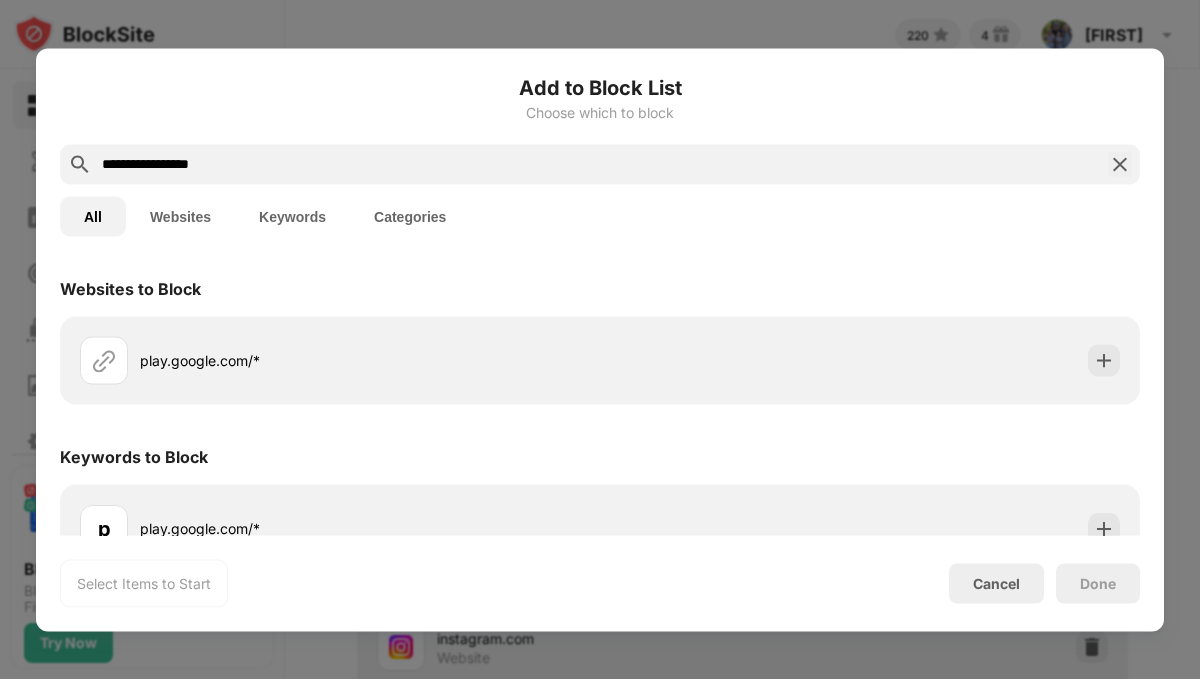 type on "**********" 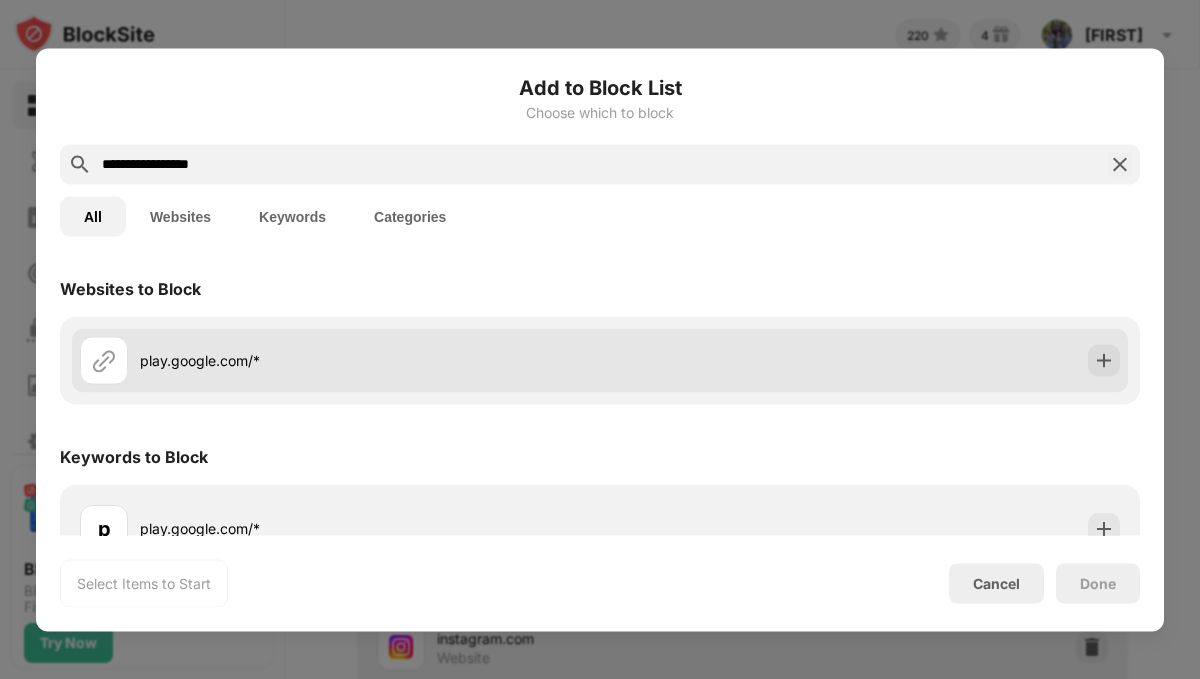 click on "play.google.com/*" at bounding box center [600, 360] 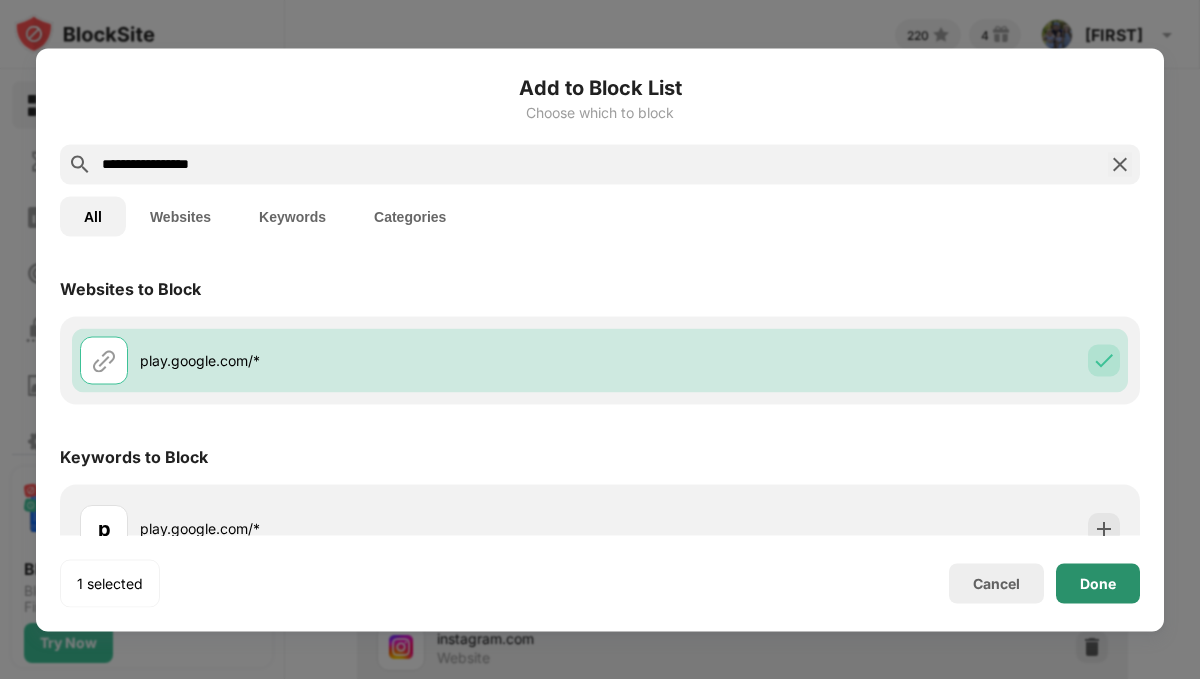 click on "Done" at bounding box center [1098, 583] 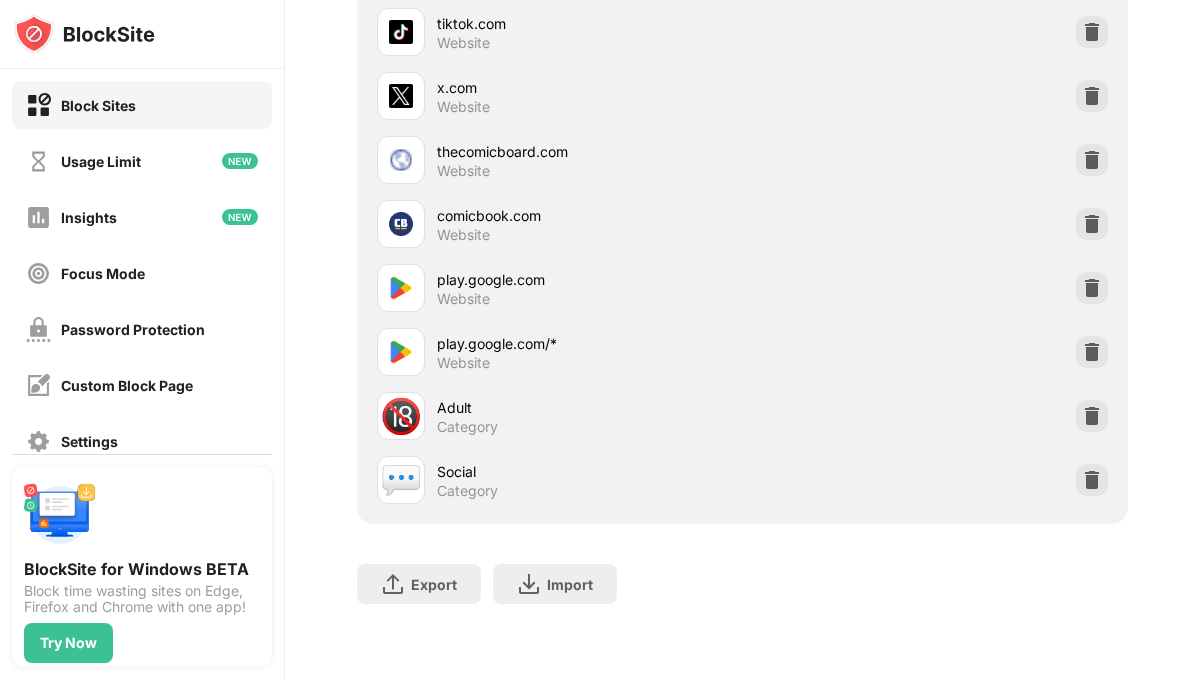 scroll, scrollTop: 0, scrollLeft: 0, axis: both 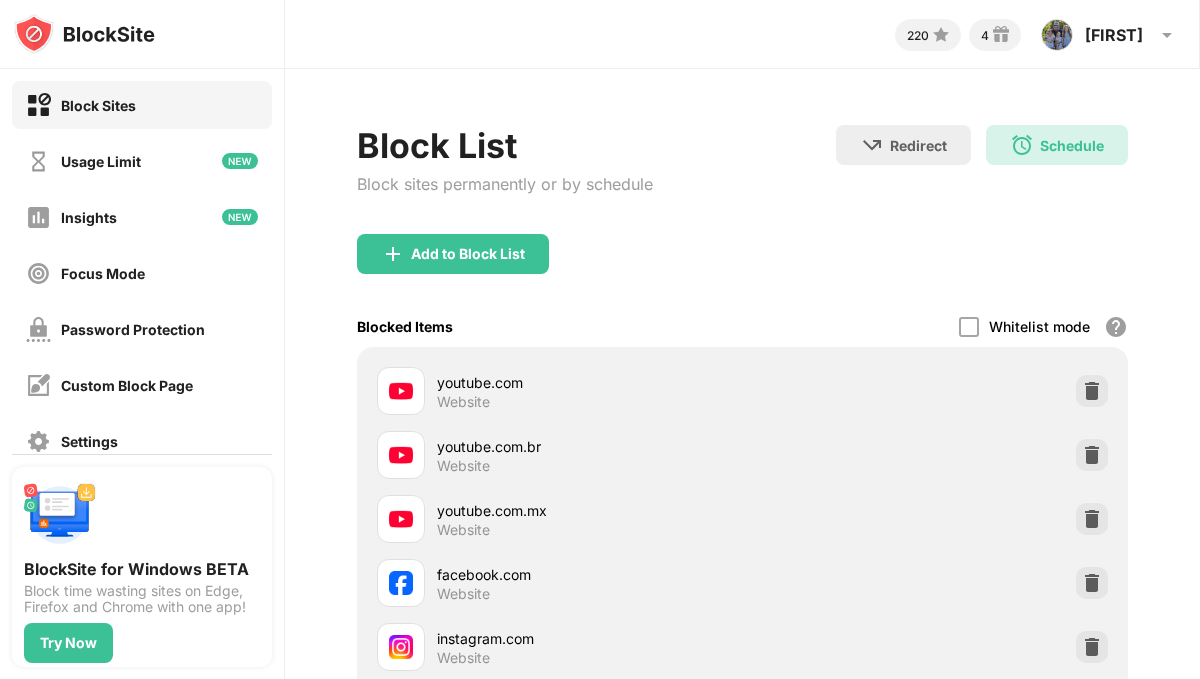 click on "Block Sites" at bounding box center [142, 105] 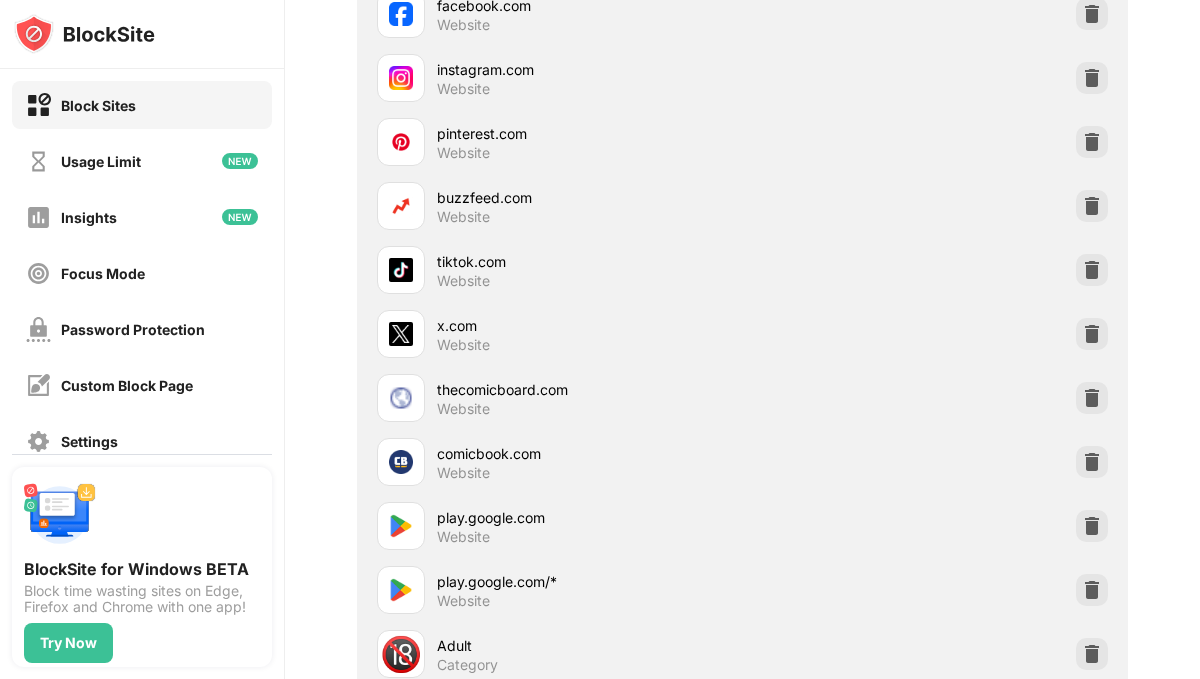 scroll, scrollTop: 0, scrollLeft: 0, axis: both 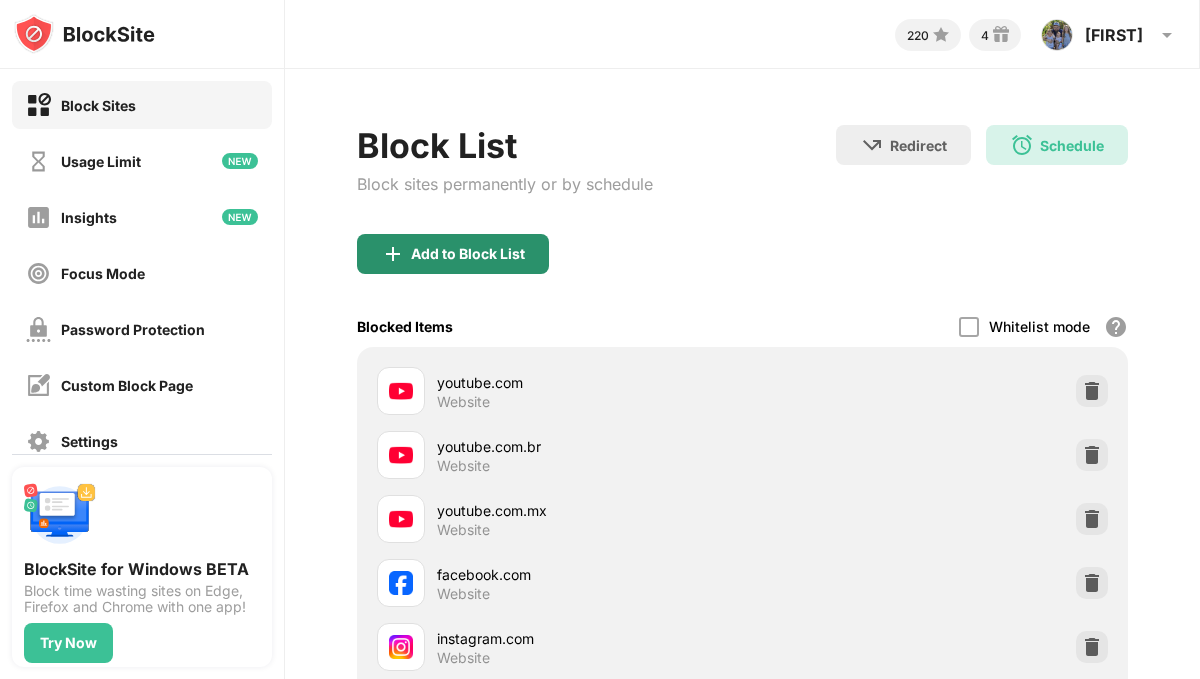click on "Add to Block List" at bounding box center [468, 254] 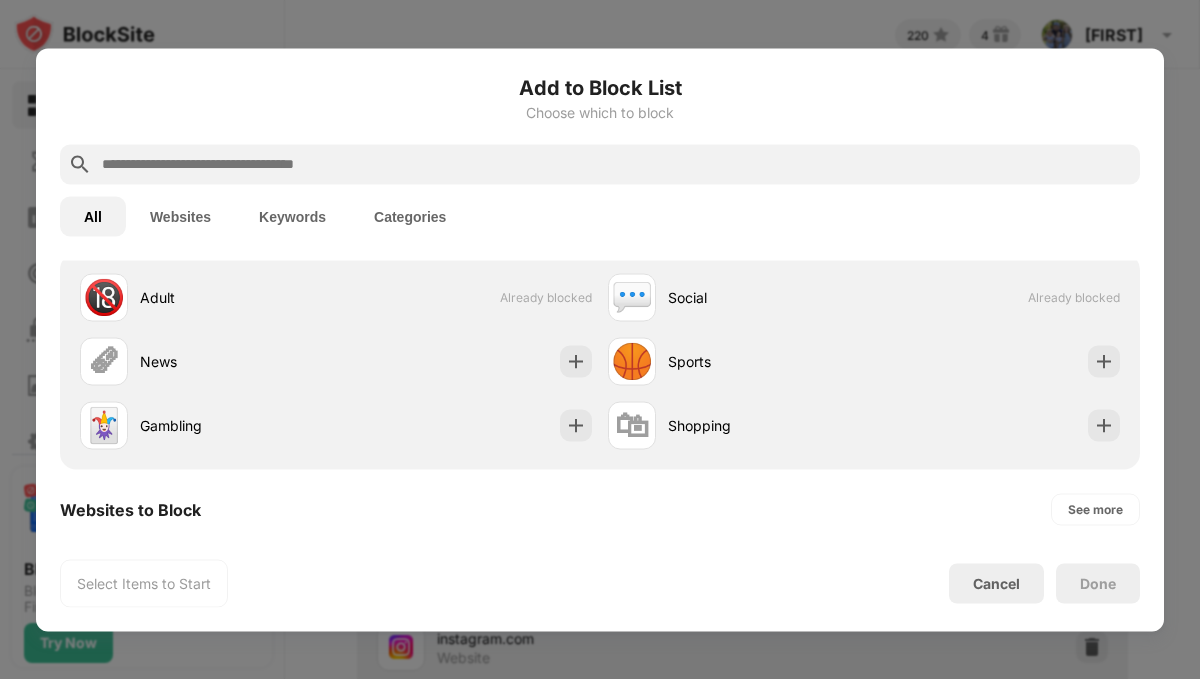 scroll, scrollTop: 0, scrollLeft: 0, axis: both 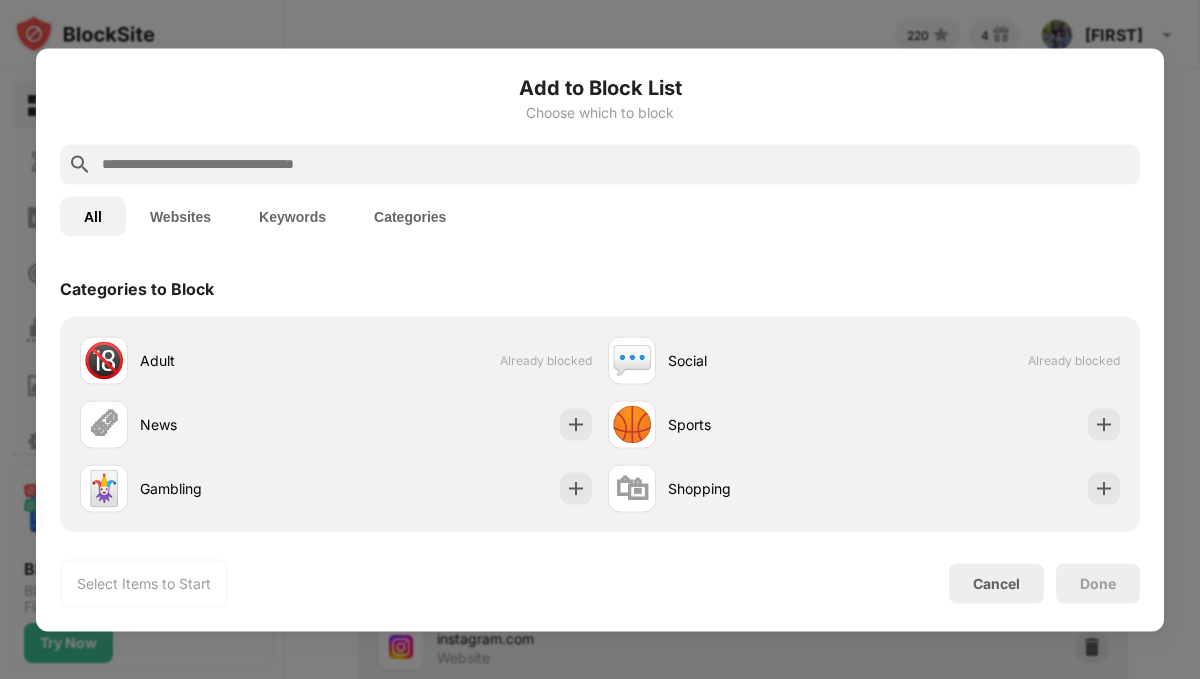 click on "Websites" at bounding box center (180, 216) 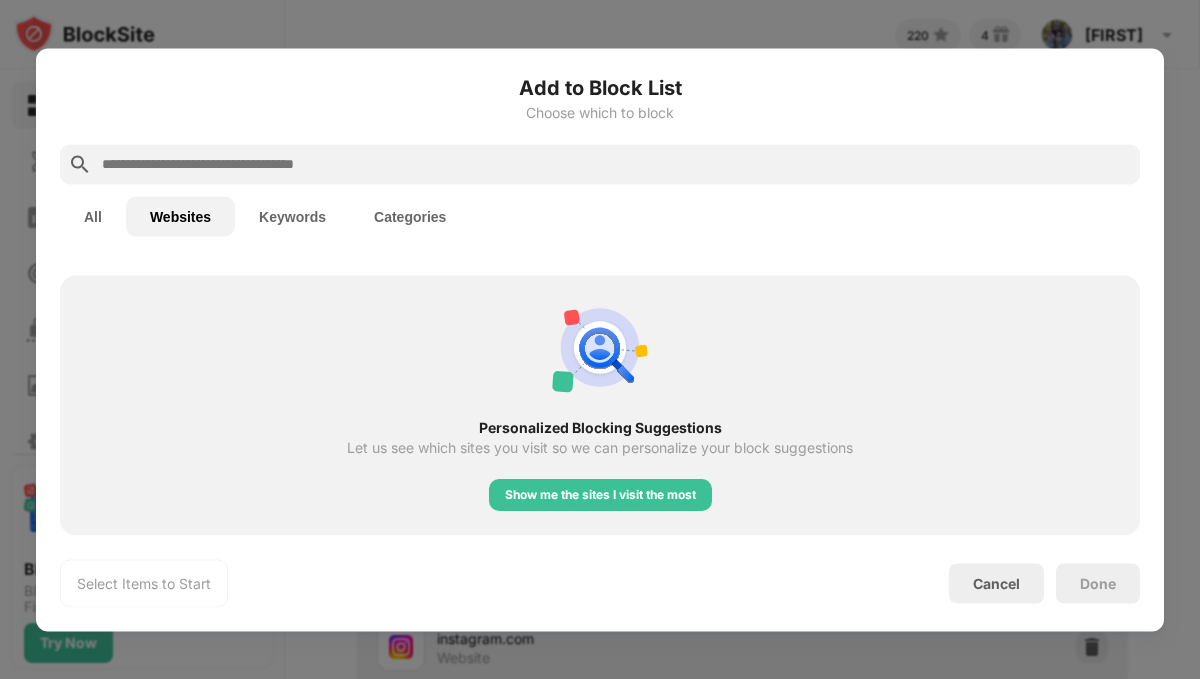 scroll, scrollTop: 0, scrollLeft: 0, axis: both 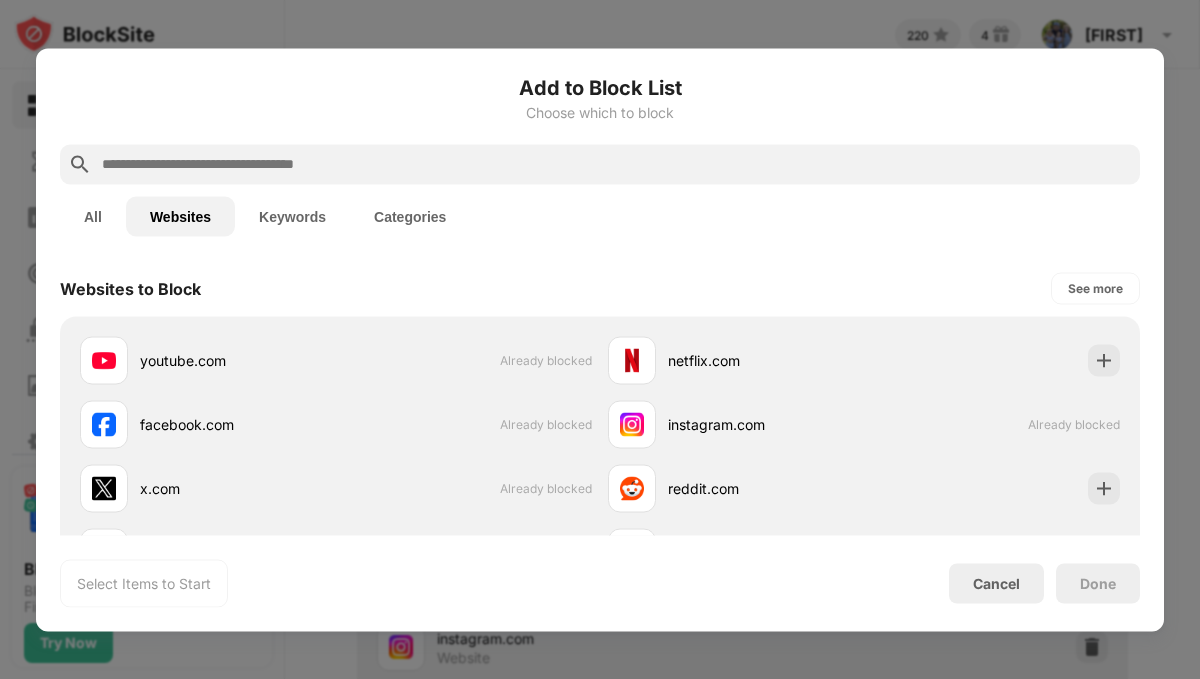 click on "Categories" at bounding box center (410, 216) 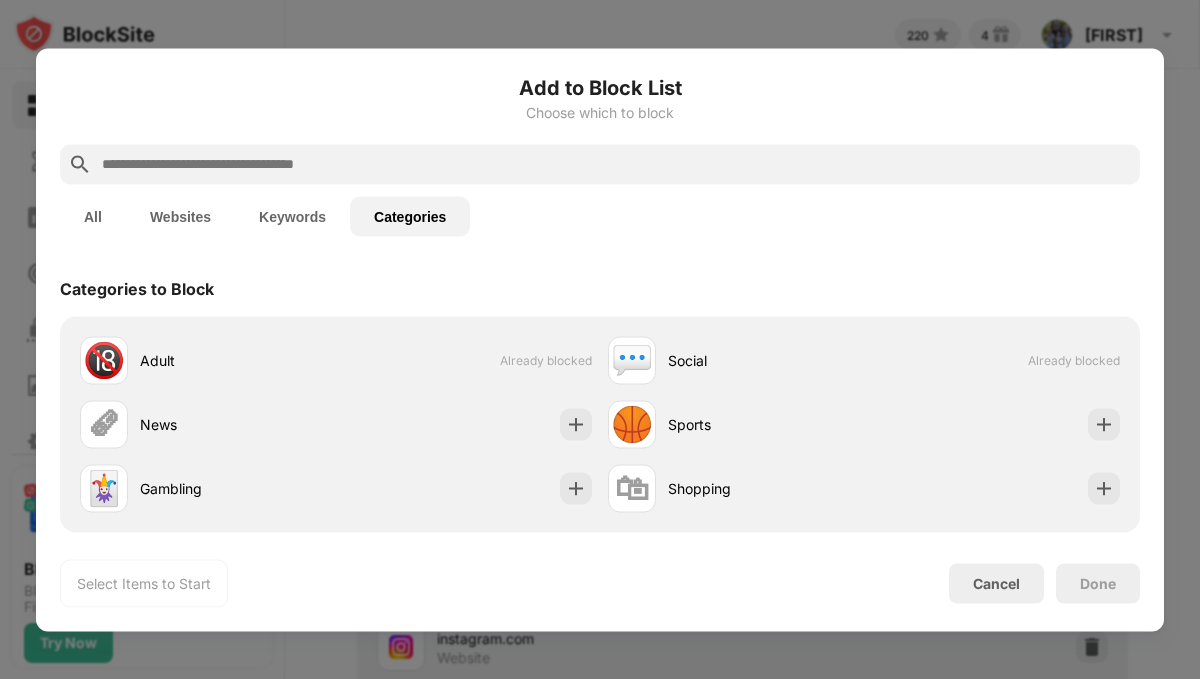 click on "Keywords" at bounding box center [292, 216] 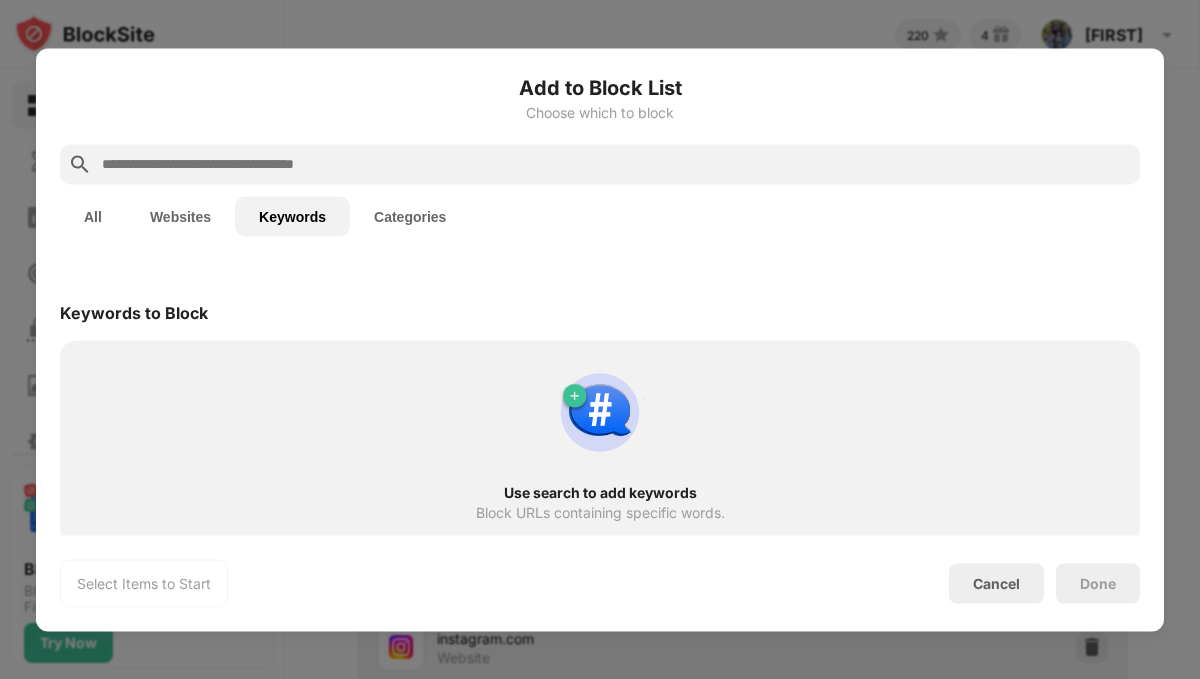 click on "Categories" at bounding box center [410, 216] 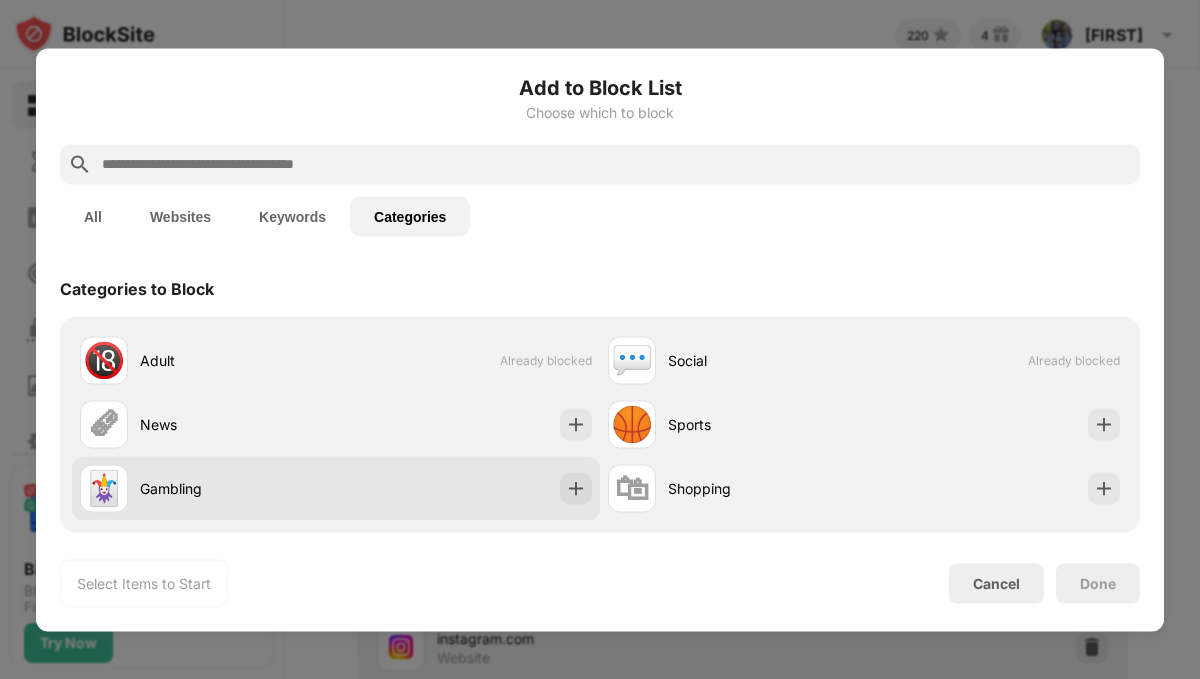 scroll, scrollTop: 21, scrollLeft: 0, axis: vertical 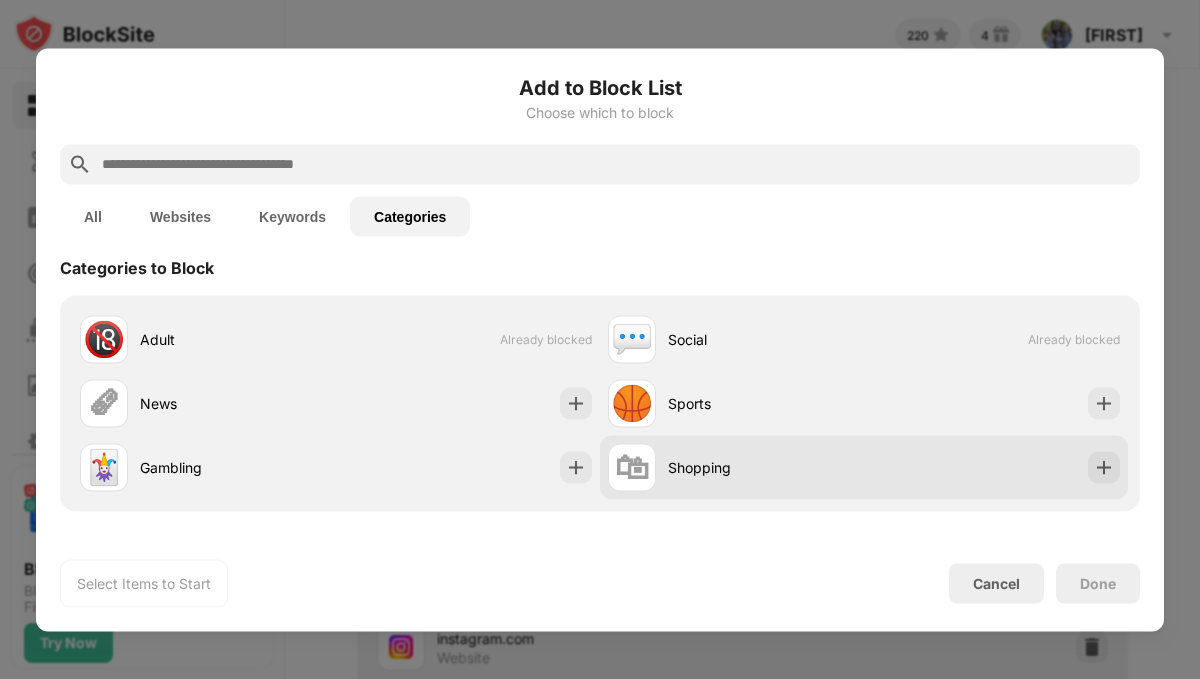 click on "🛍 Shopping" at bounding box center [864, 467] 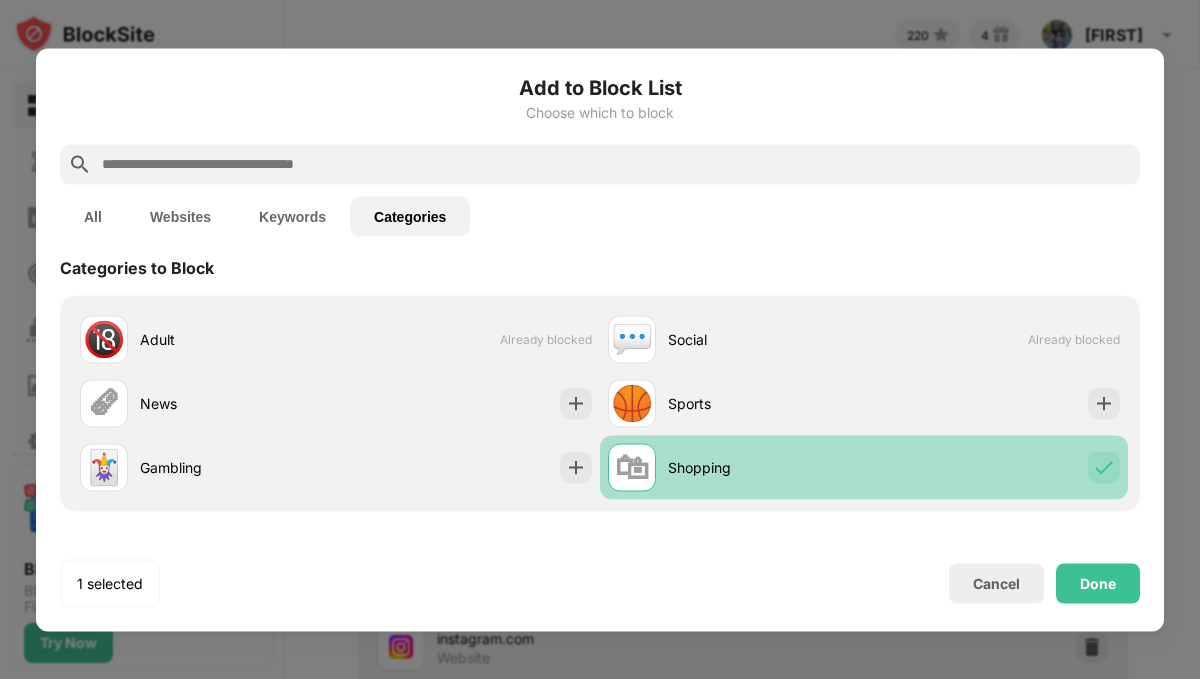 click on "🛍 Shopping" at bounding box center [864, 467] 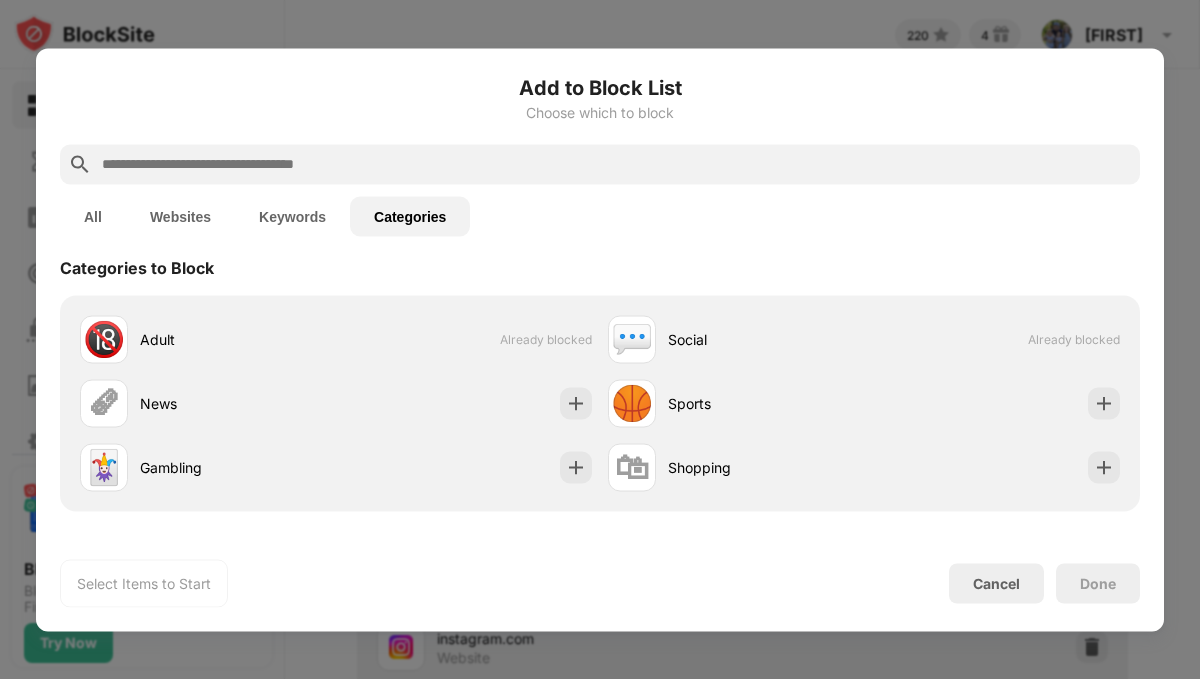 click on "Keywords" at bounding box center (292, 216) 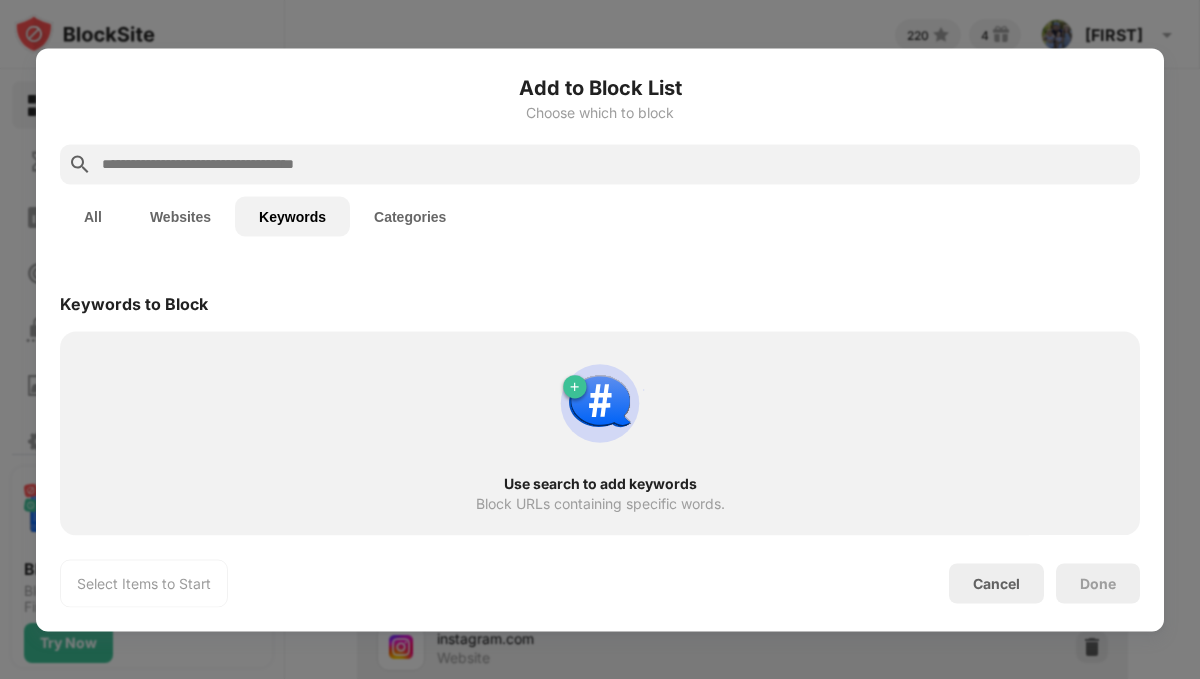 scroll, scrollTop: 0, scrollLeft: 0, axis: both 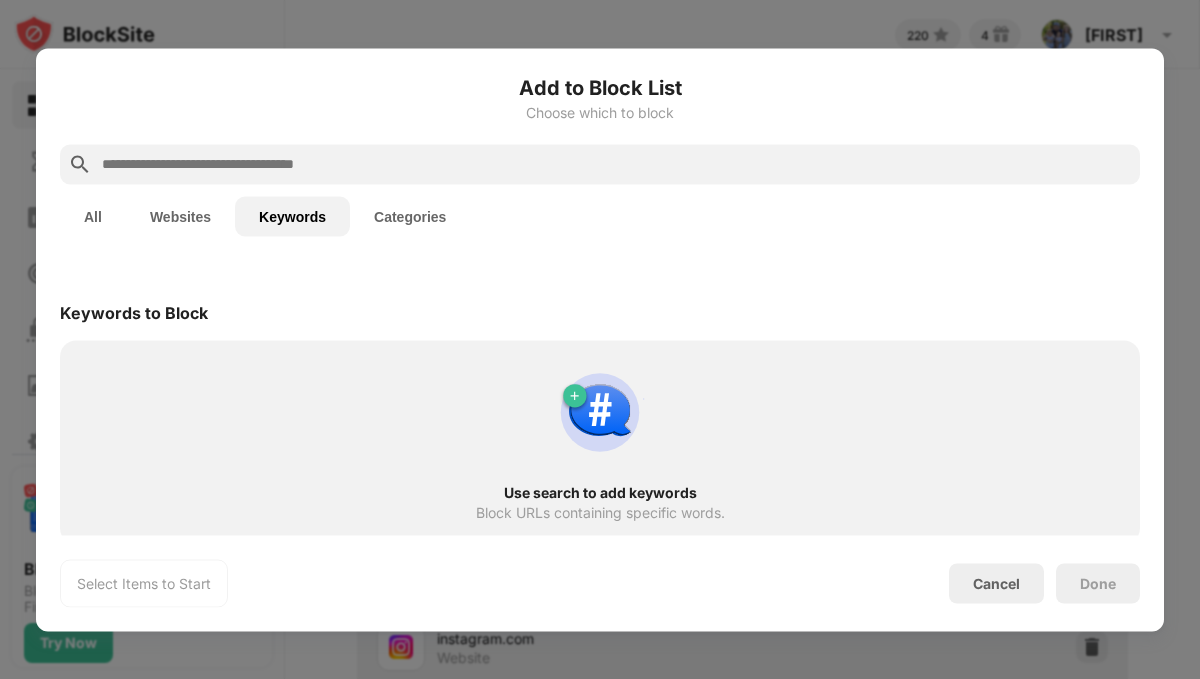 click on "Websites" at bounding box center [180, 216] 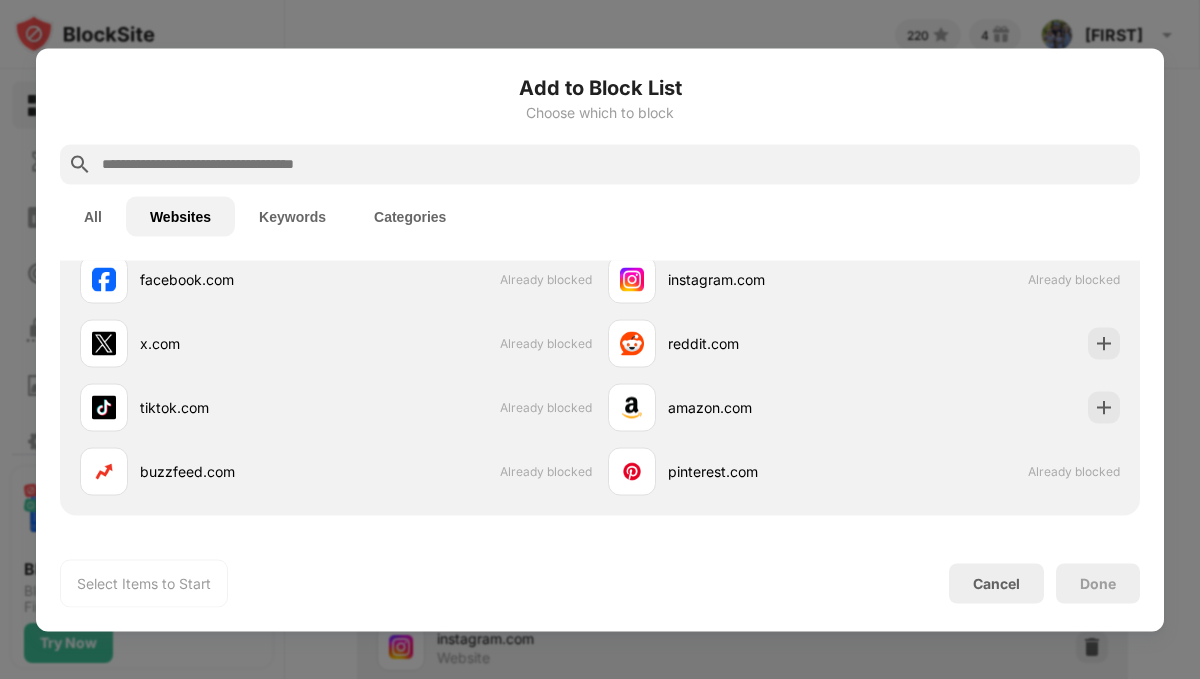 scroll, scrollTop: 0, scrollLeft: 0, axis: both 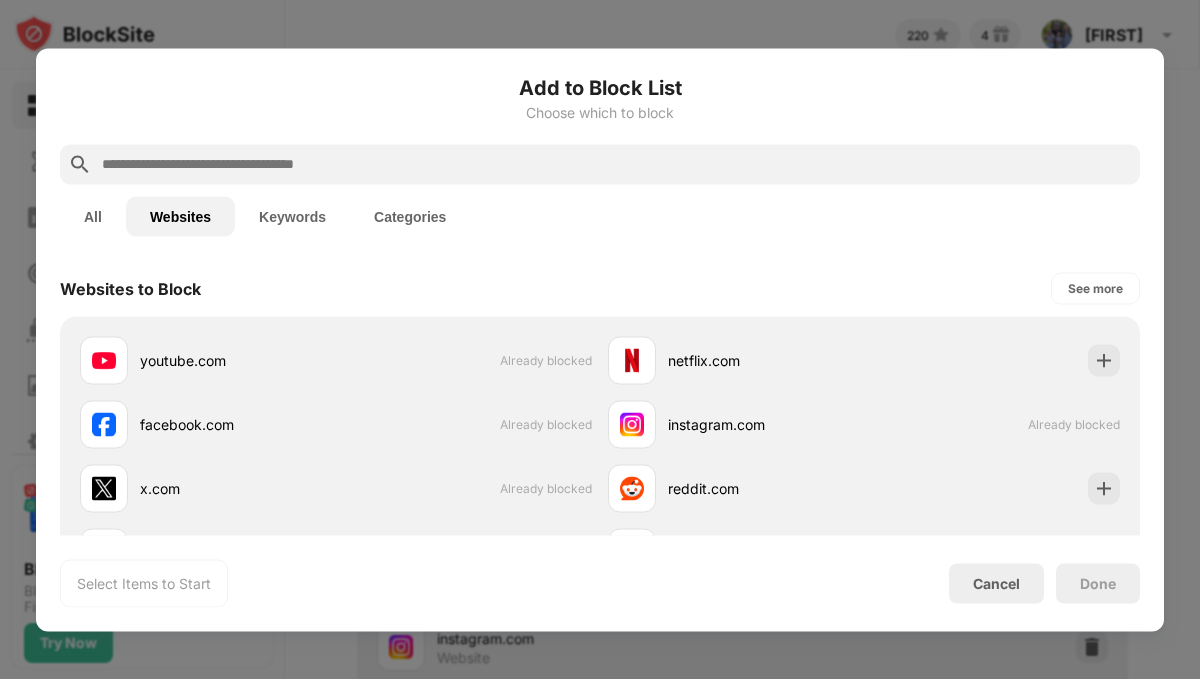 click on "All" at bounding box center (93, 216) 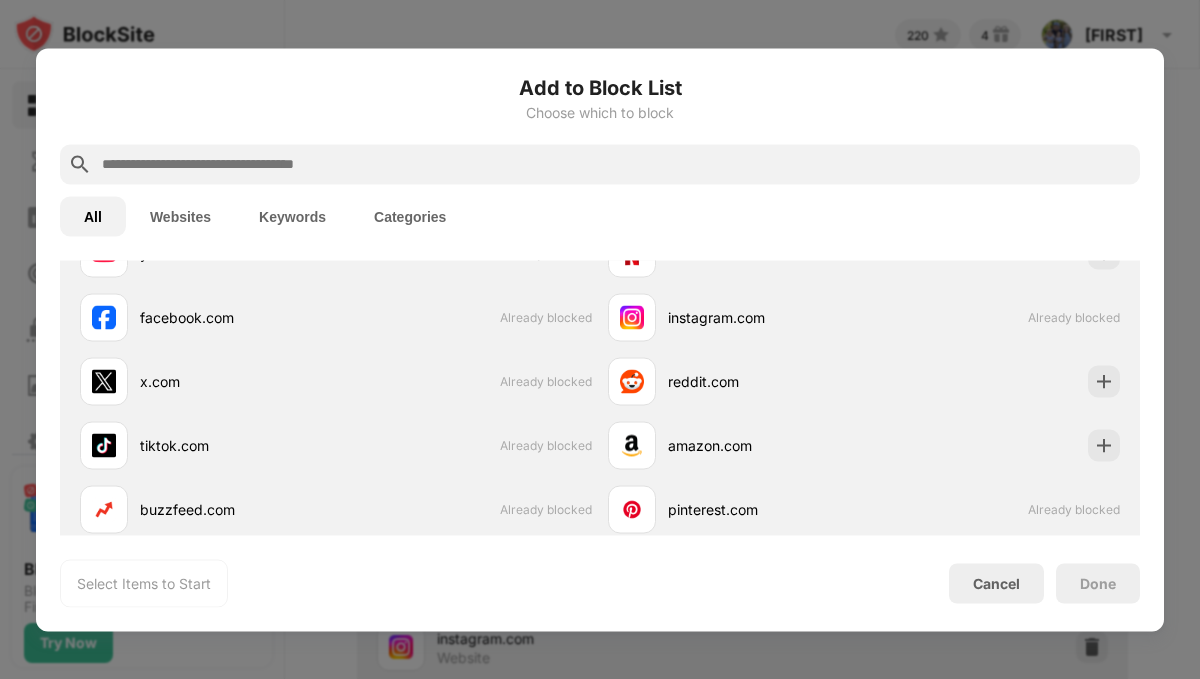 scroll, scrollTop: 0, scrollLeft: 0, axis: both 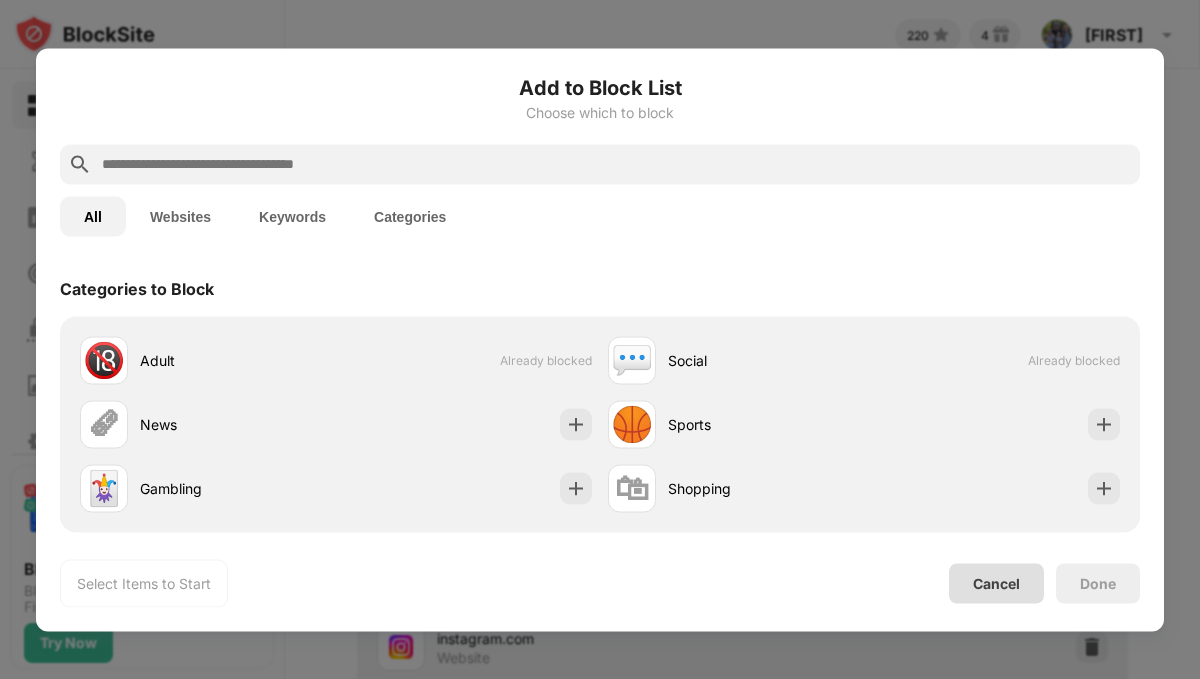 click on "Cancel" at bounding box center [996, 583] 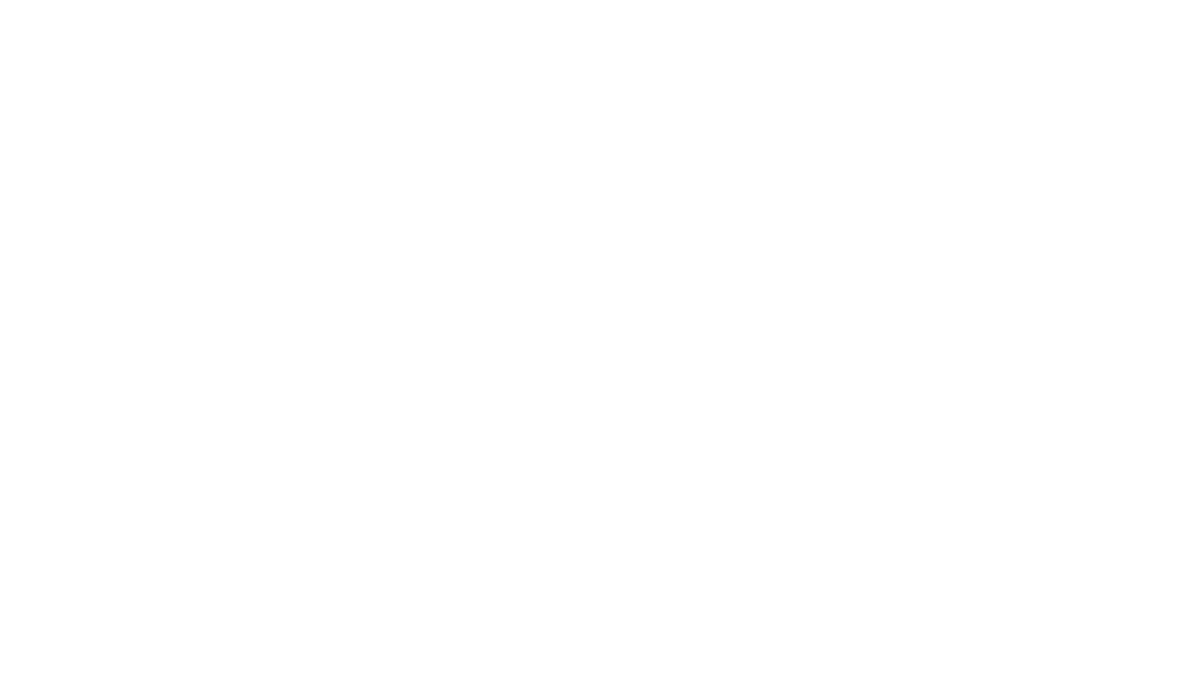 scroll, scrollTop: 0, scrollLeft: 0, axis: both 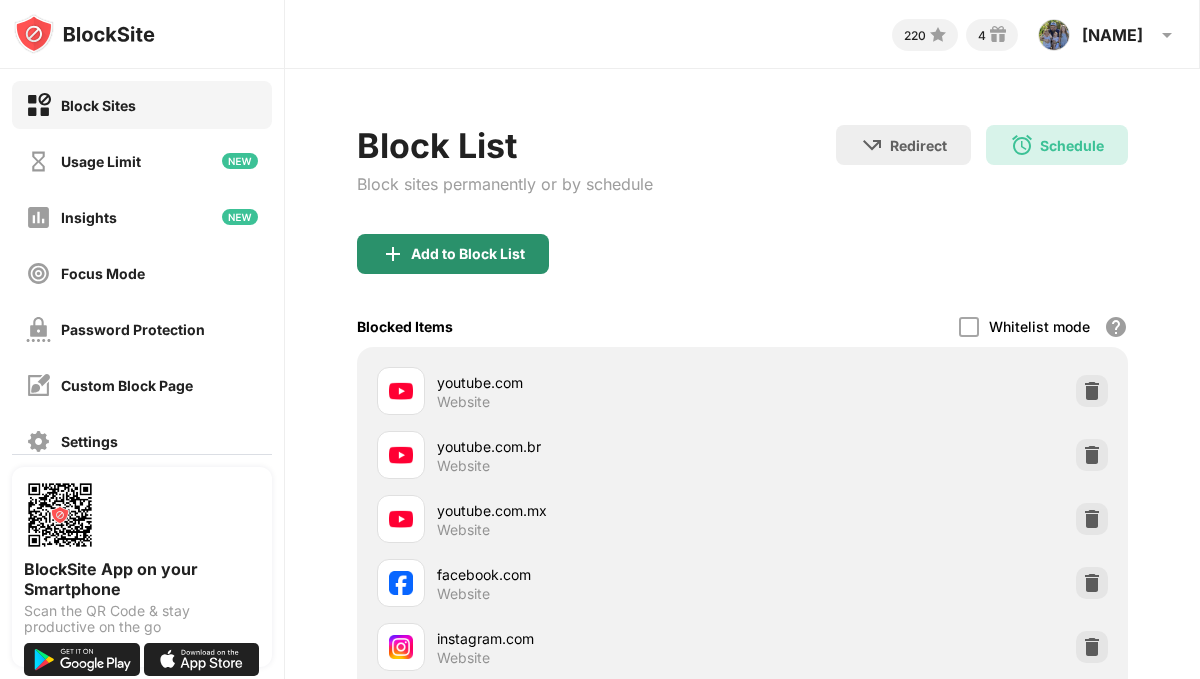 click on "Add to Block List" at bounding box center [453, 254] 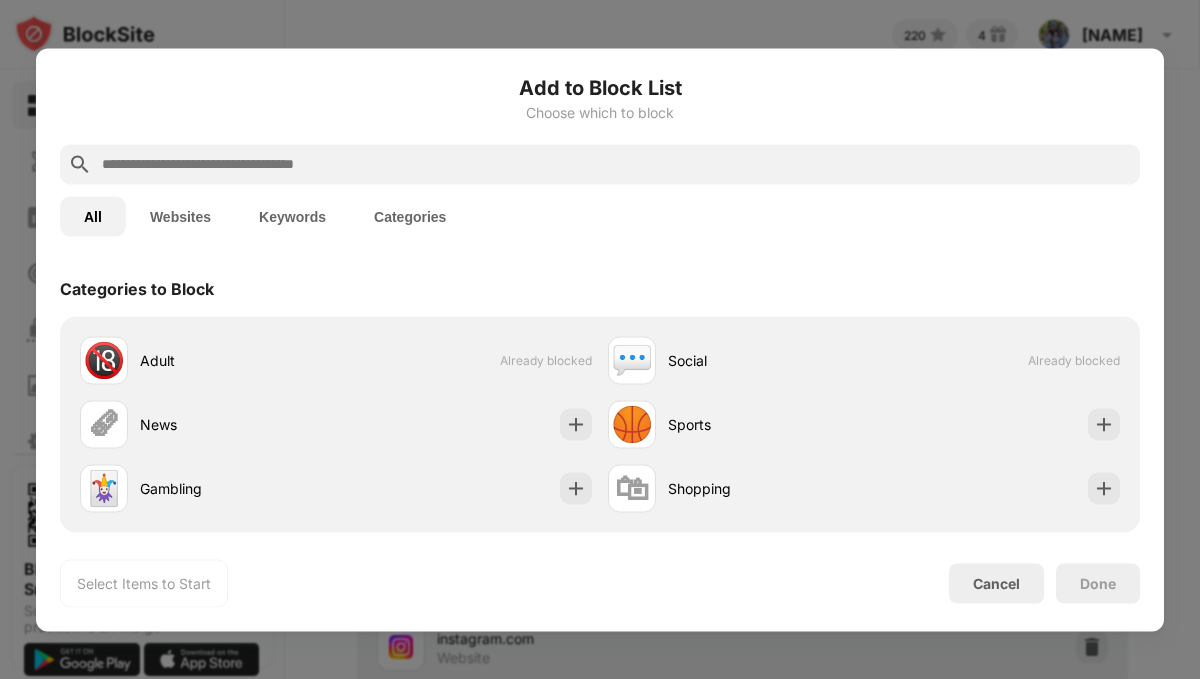 click at bounding box center (616, 164) 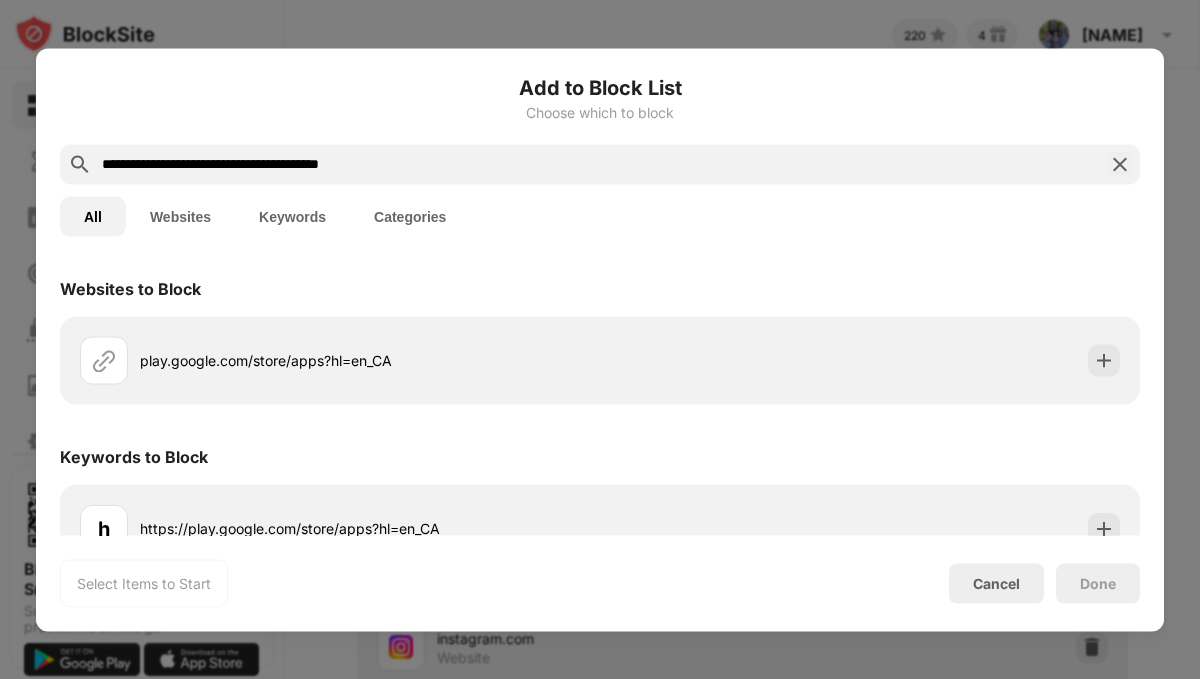 scroll, scrollTop: 25, scrollLeft: 0, axis: vertical 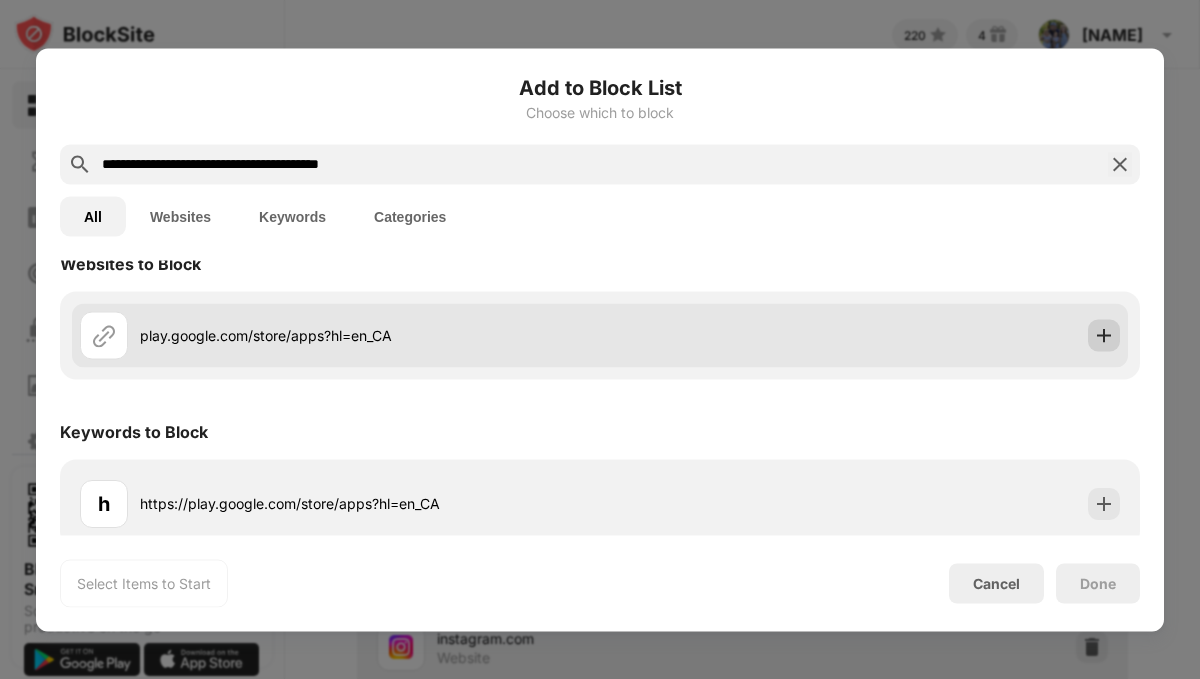 type on "**********" 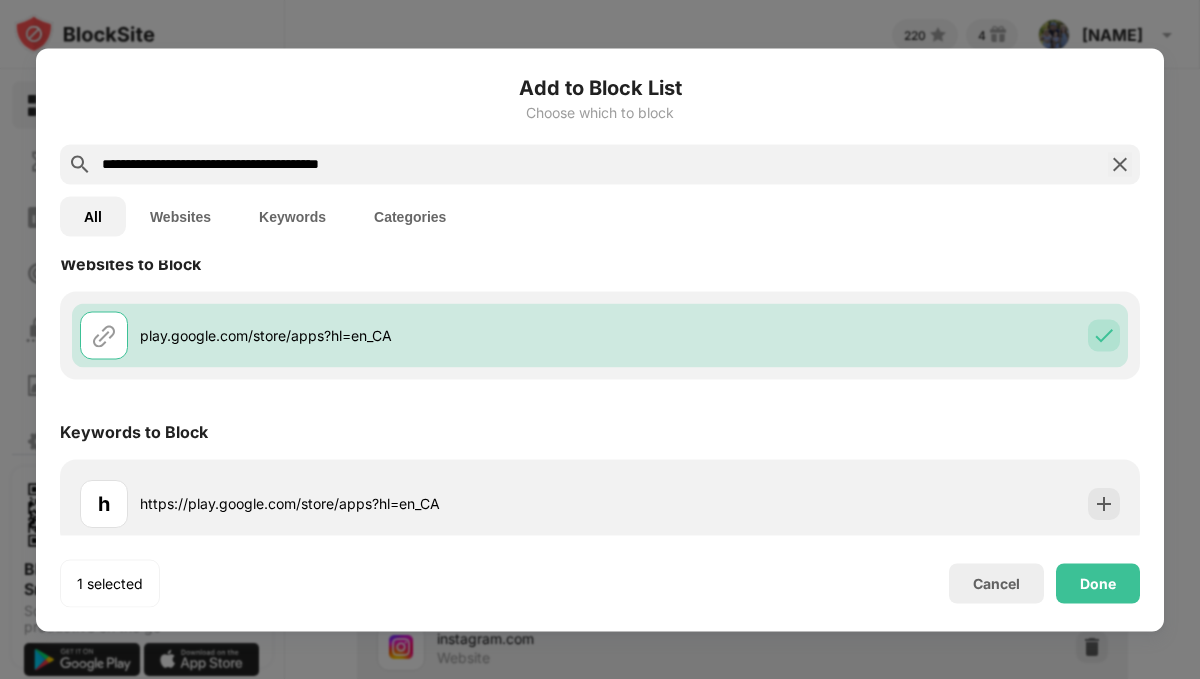 click on "h https://play.google.com/store/apps?hl=en_CA" at bounding box center [600, 503] 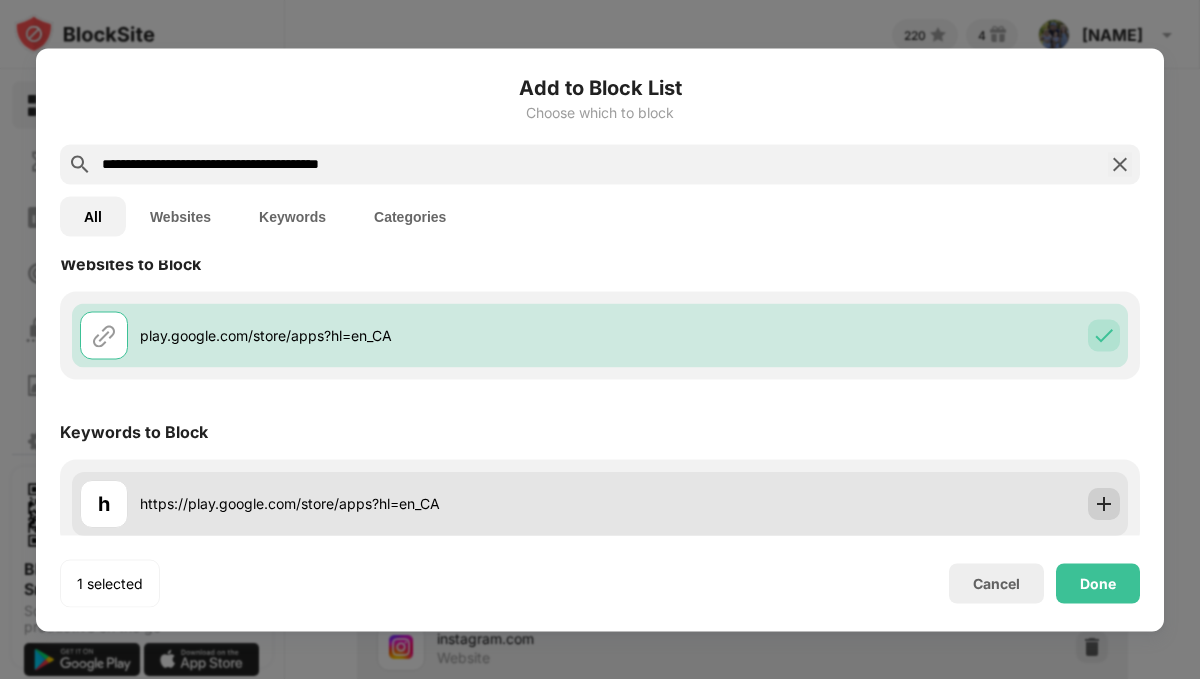 click at bounding box center (1104, 503) 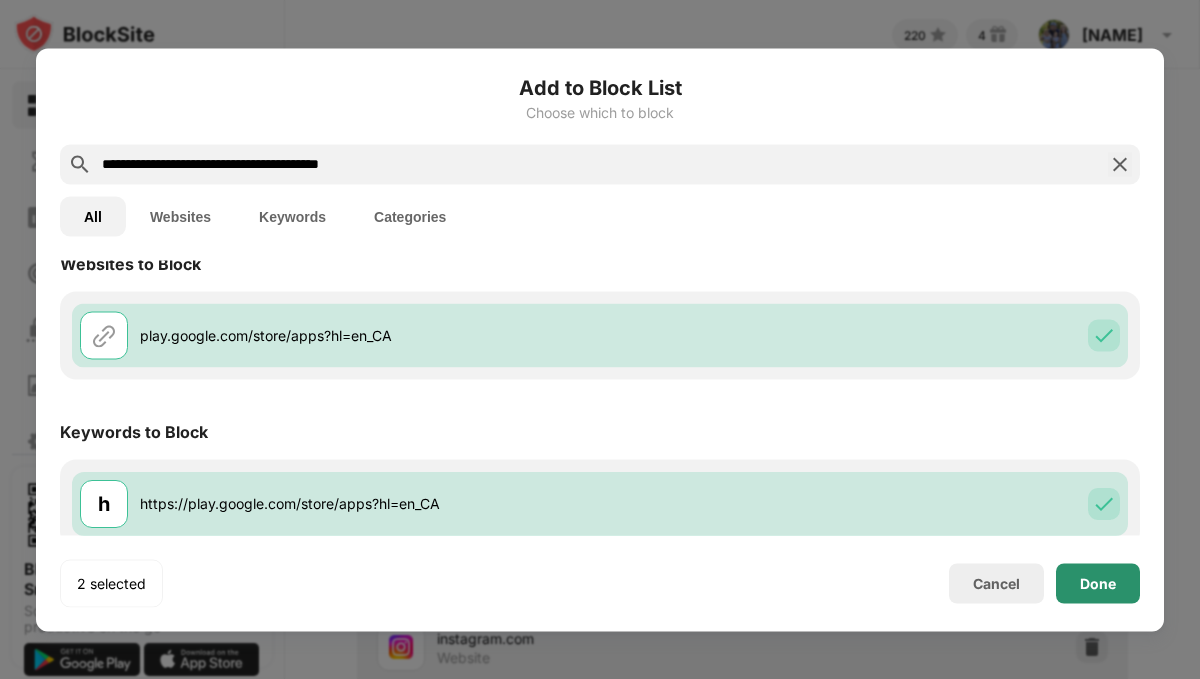 click on "Done" at bounding box center (1098, 583) 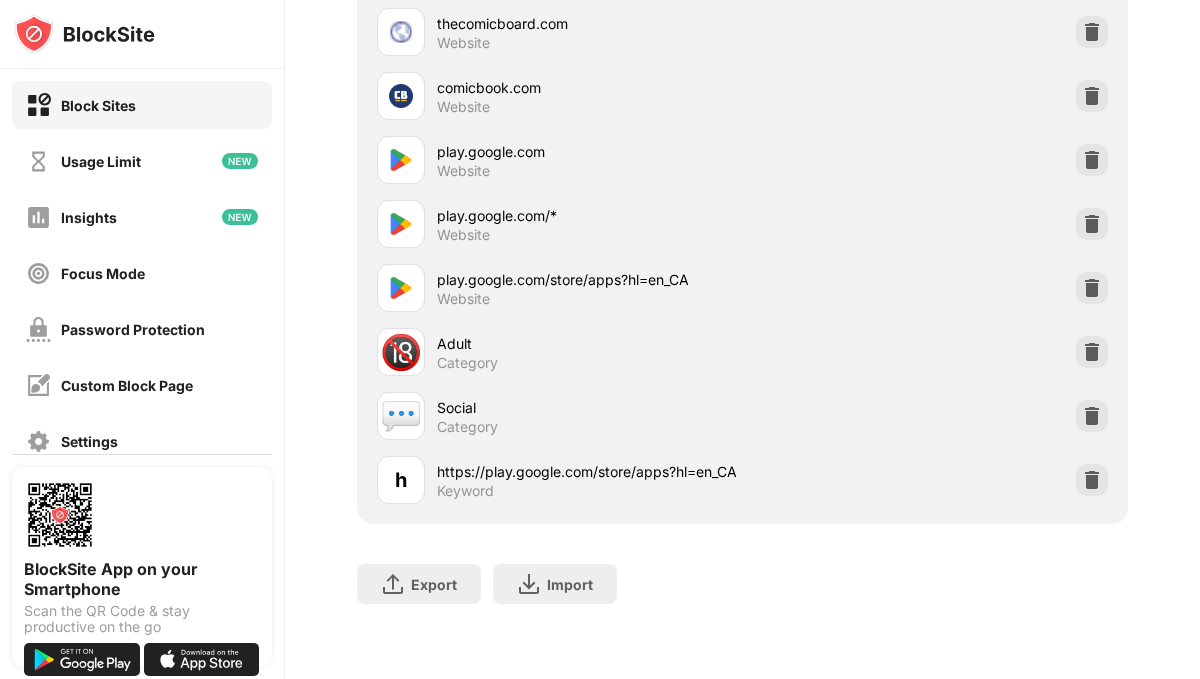 scroll, scrollTop: 0, scrollLeft: 0, axis: both 